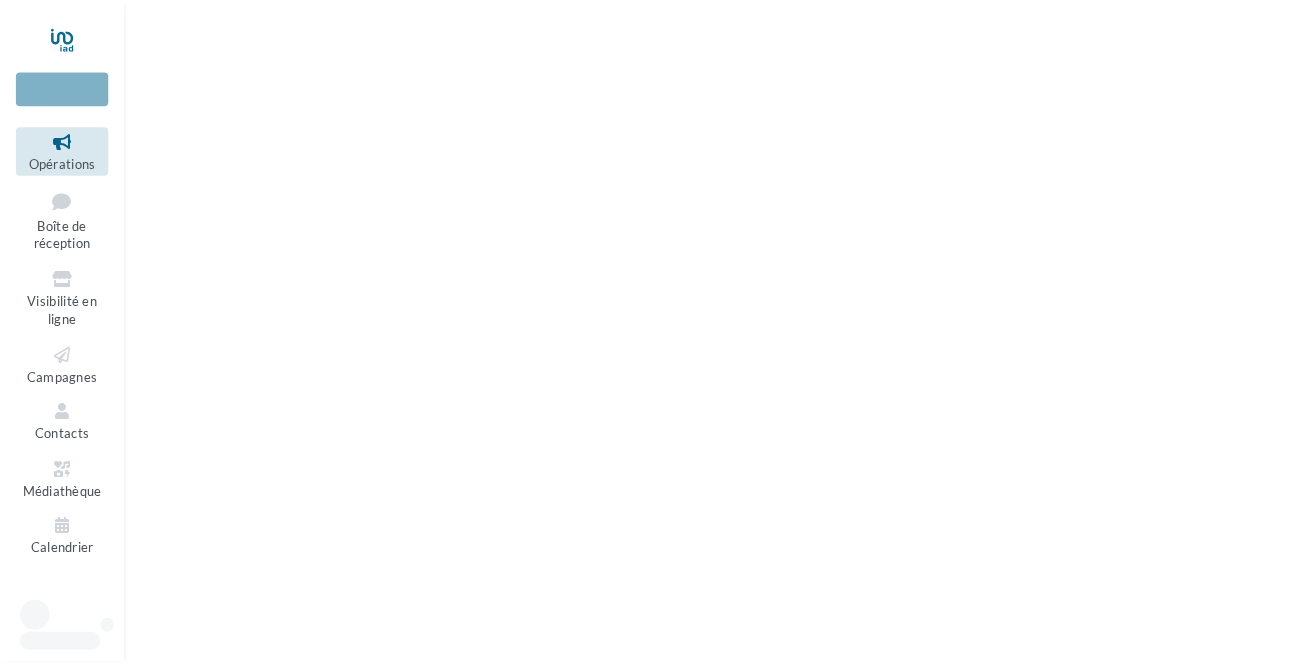 scroll, scrollTop: 0, scrollLeft: 0, axis: both 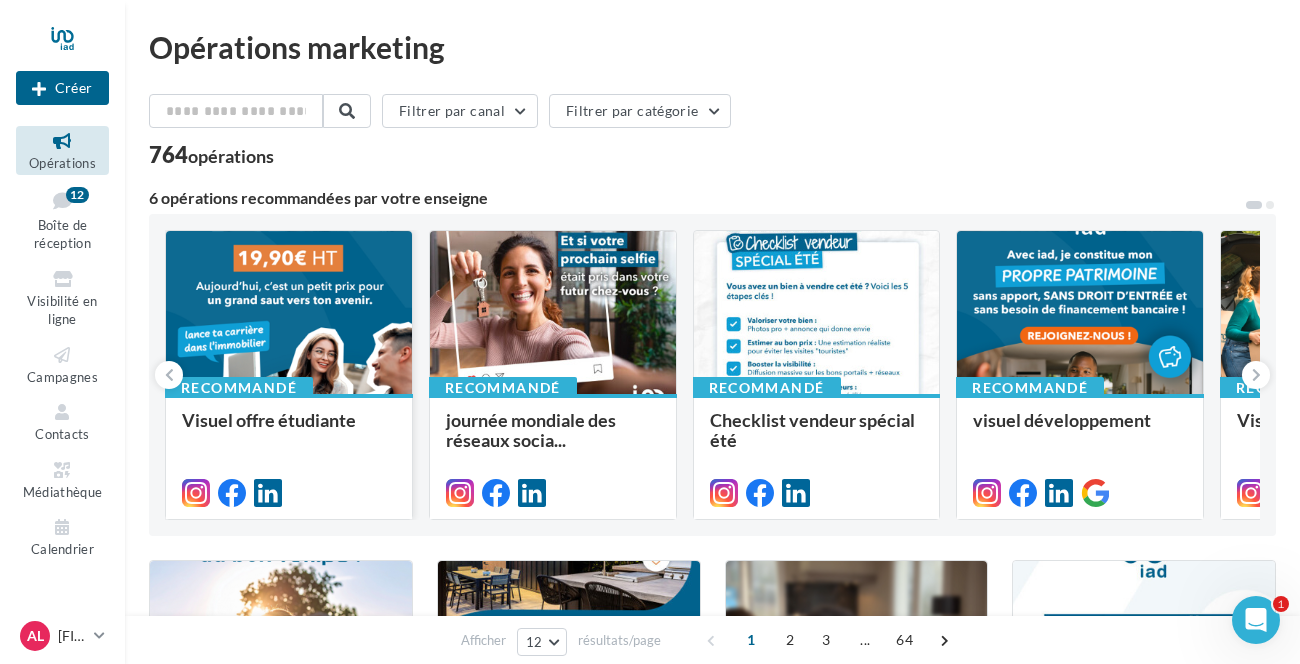 click on "Visuel offre étudiante" at bounding box center (269, 420) 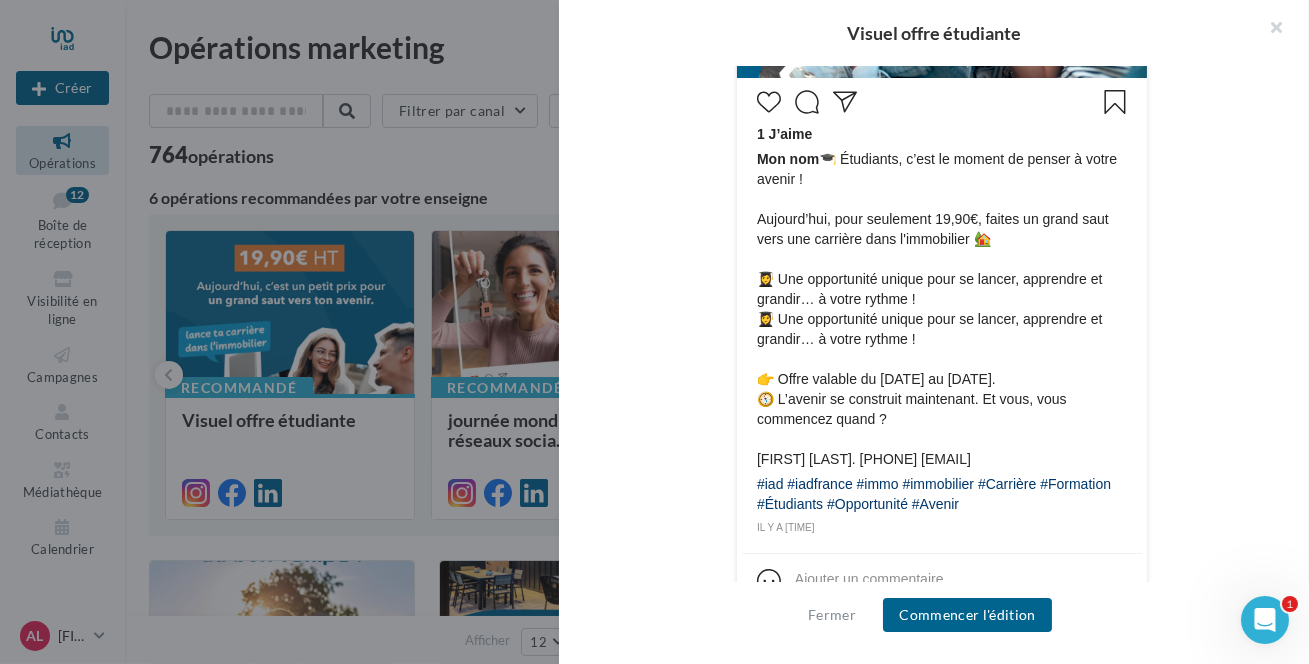 scroll, scrollTop: 987, scrollLeft: 0, axis: vertical 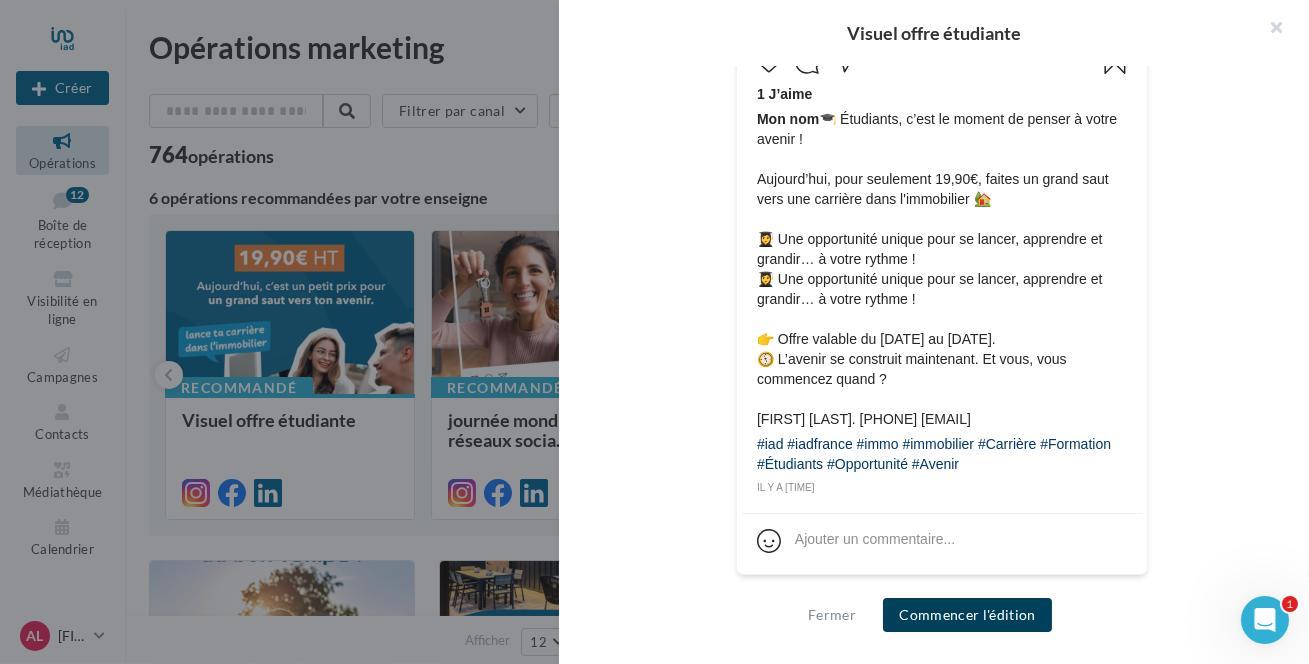 click on "Commencer l'édition" at bounding box center [967, 615] 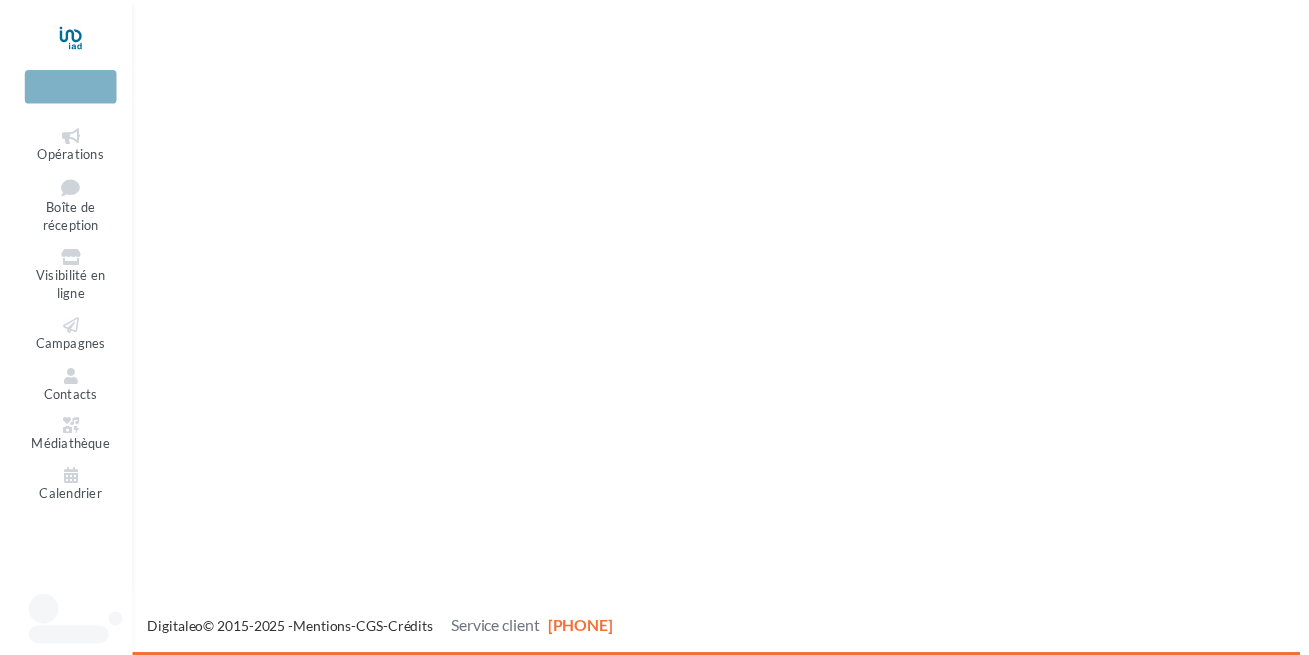 scroll, scrollTop: 0, scrollLeft: 0, axis: both 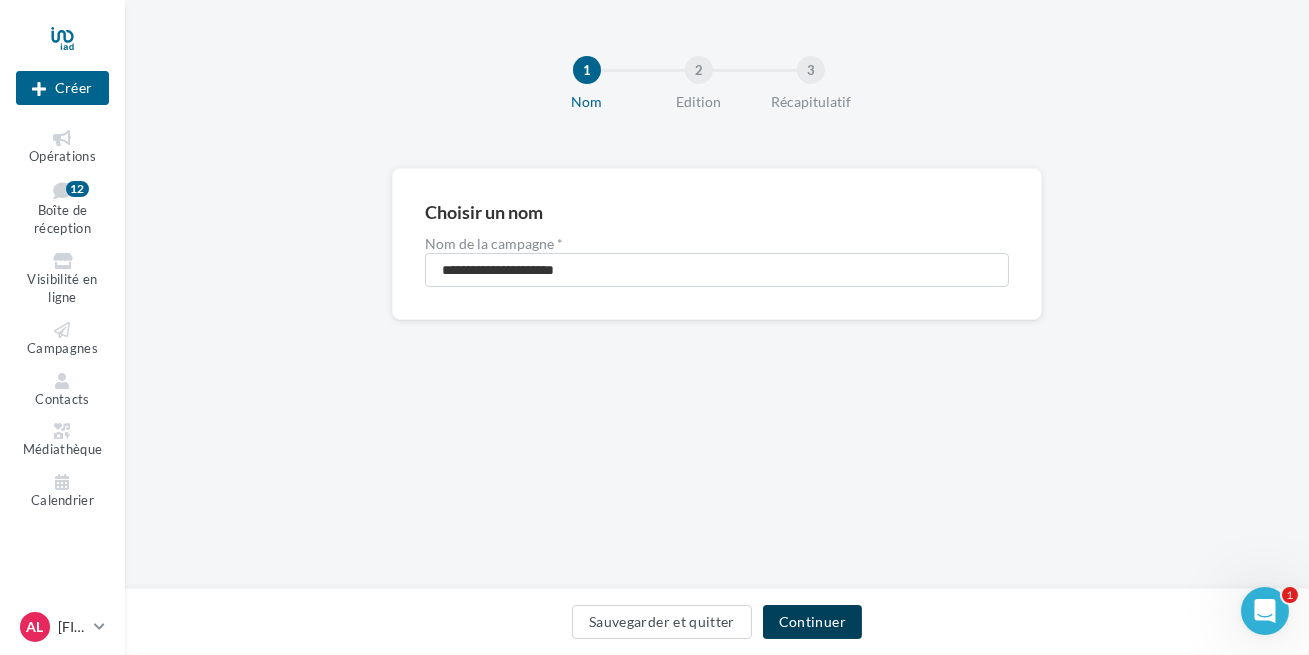 click on "Continuer" at bounding box center (812, 622) 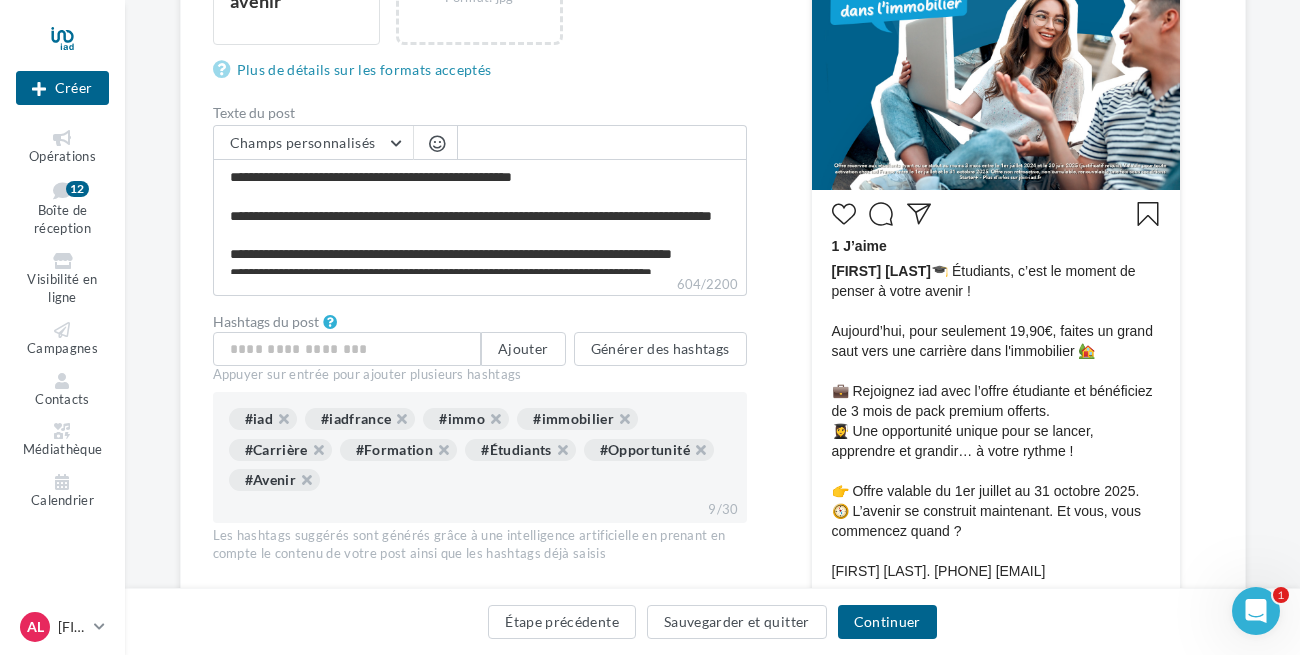 scroll, scrollTop: 636, scrollLeft: 0, axis: vertical 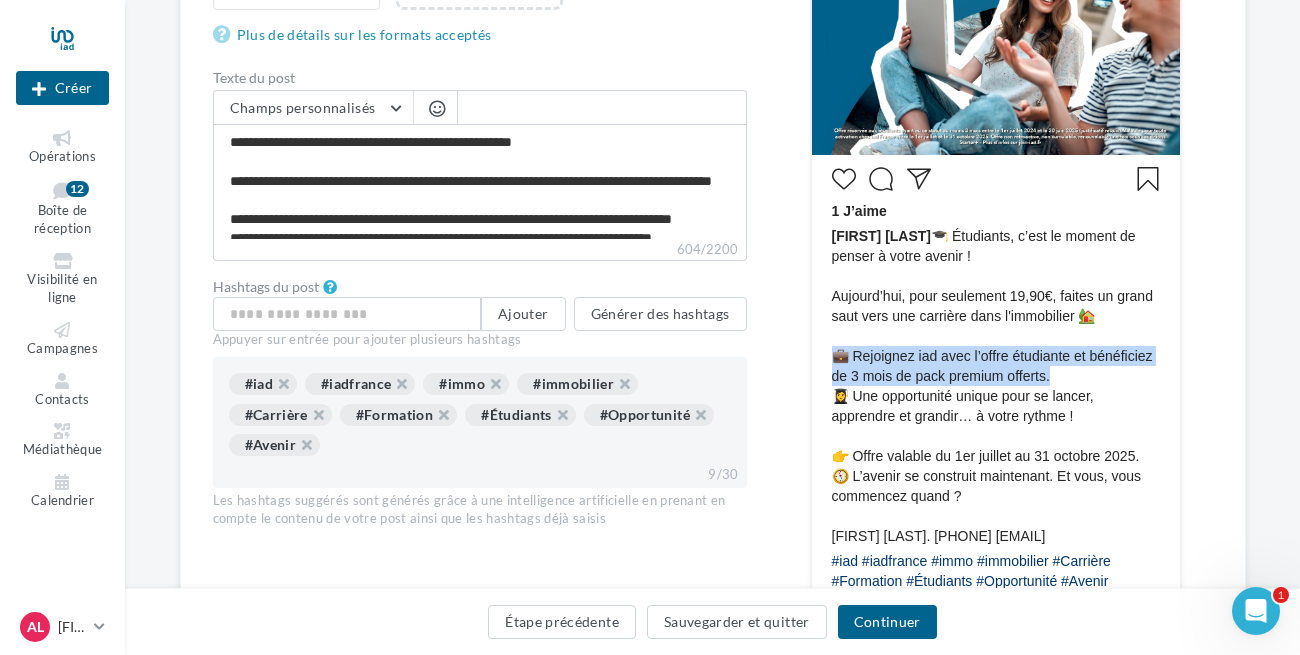 drag, startPoint x: 834, startPoint y: 357, endPoint x: 1068, endPoint y: 379, distance: 235.0319 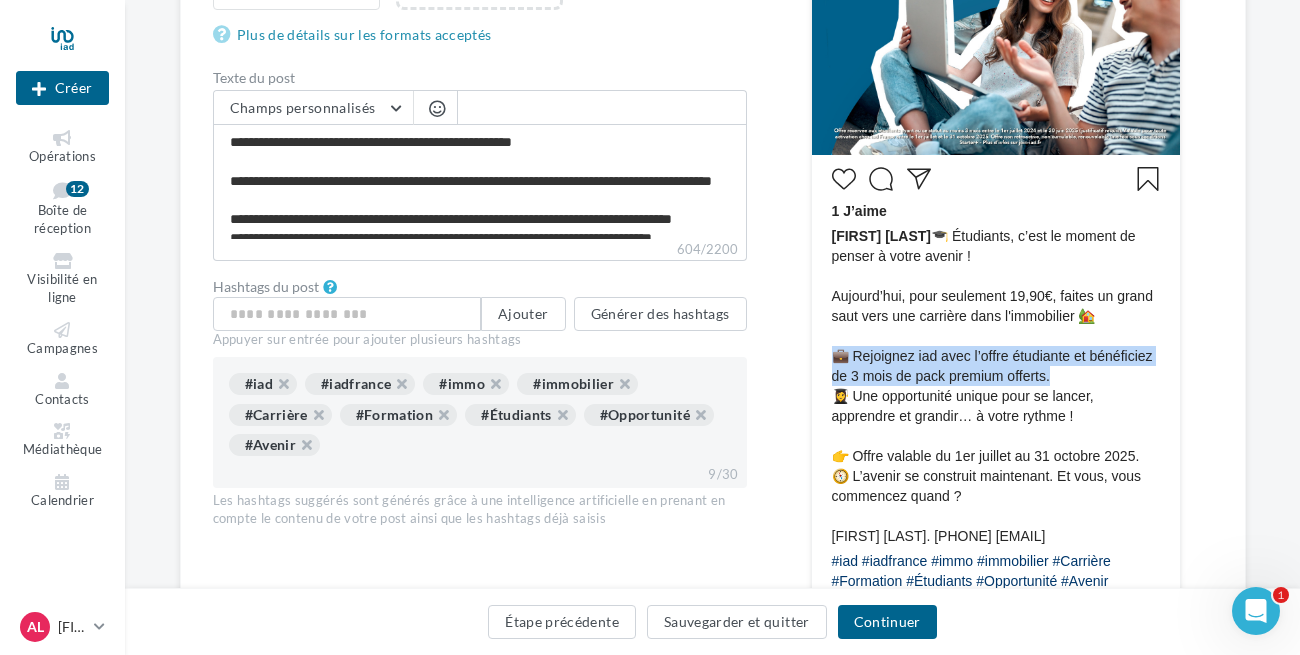 click on "[FIRST] [LAST].  🎓 Étudiants, c’est le moment de penser à votre avenir !  Aujourd’hui, pour seulement 19,90€, faites un grand saut vers une carrière dans l'immobilier 🏡 💼 Rejoignez iad avec l’offre étudiante et bénéficiez de 3 mois de pack premium offerts.  👩‍🎓 Une opportunité unique pour se lancer, apprendre et grandir… à votre rythme ! 👉 Offre valable du 1er juillet au 31 octobre 2025.  🧭 L’avenir se construit maintenant. Et vous, vous commencez quand ?  [FIRST] [LAST].  [PHONE]  [EMAIL]" at bounding box center [996, 386] 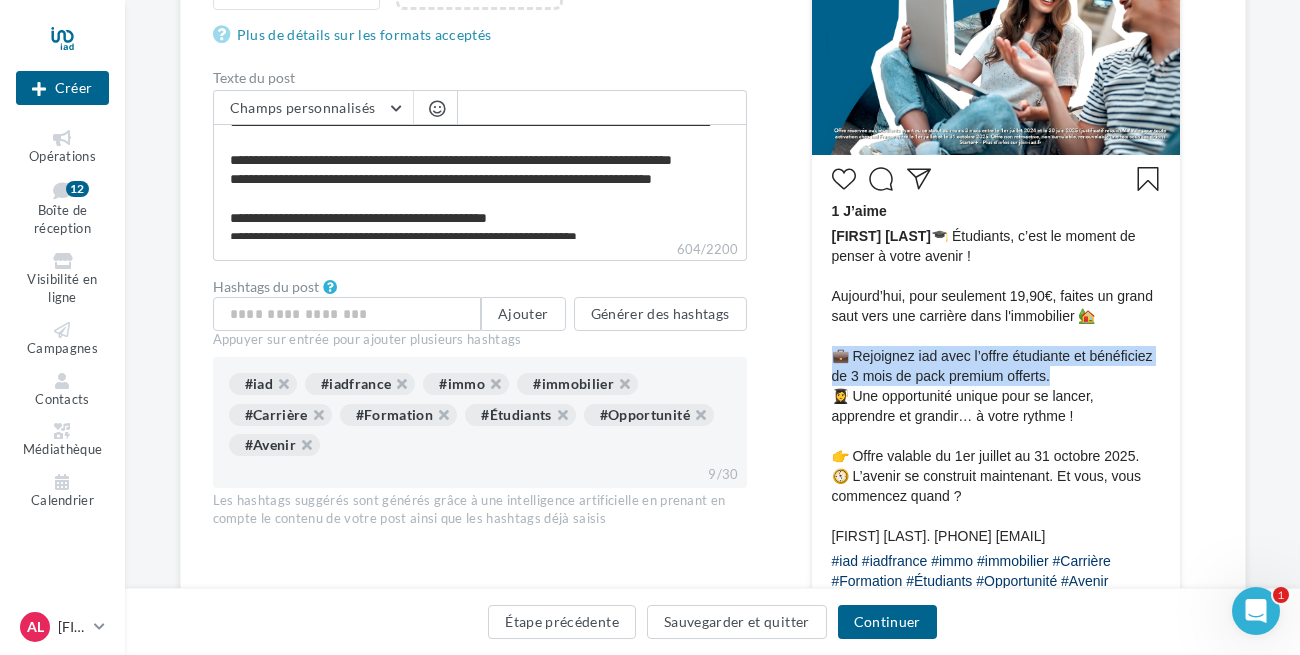 scroll, scrollTop: 90, scrollLeft: 0, axis: vertical 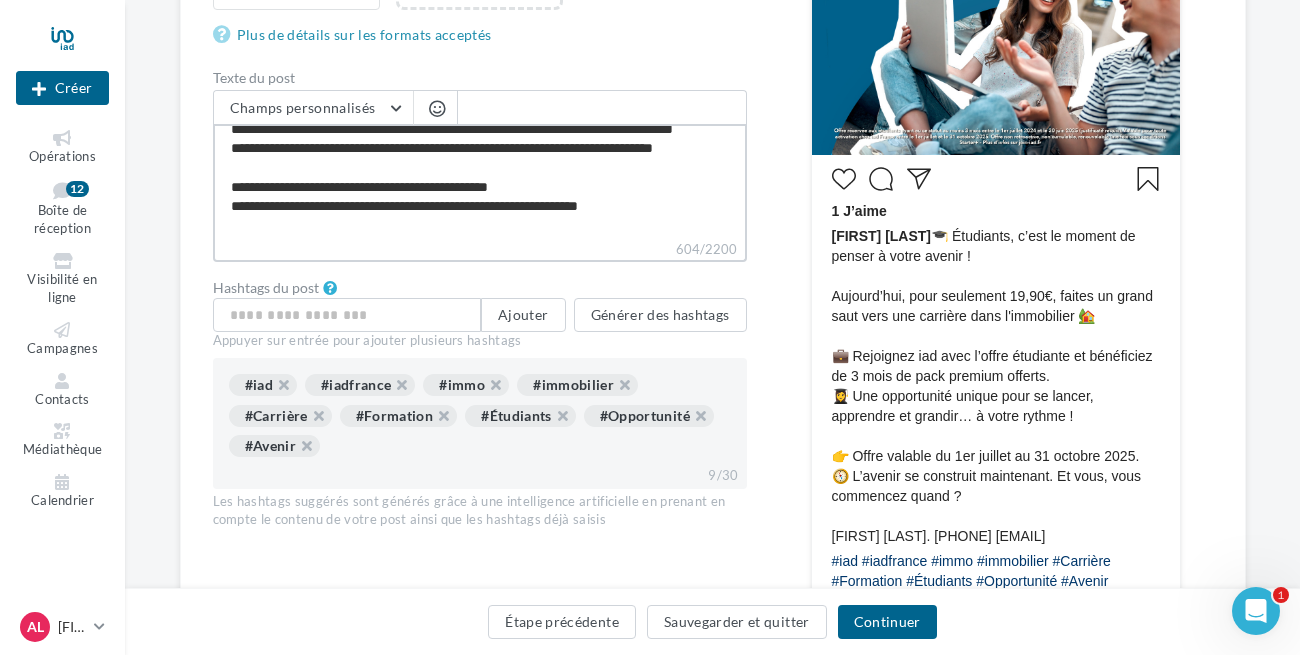 drag, startPoint x: 228, startPoint y: 144, endPoint x: 550, endPoint y: 151, distance: 322.07608 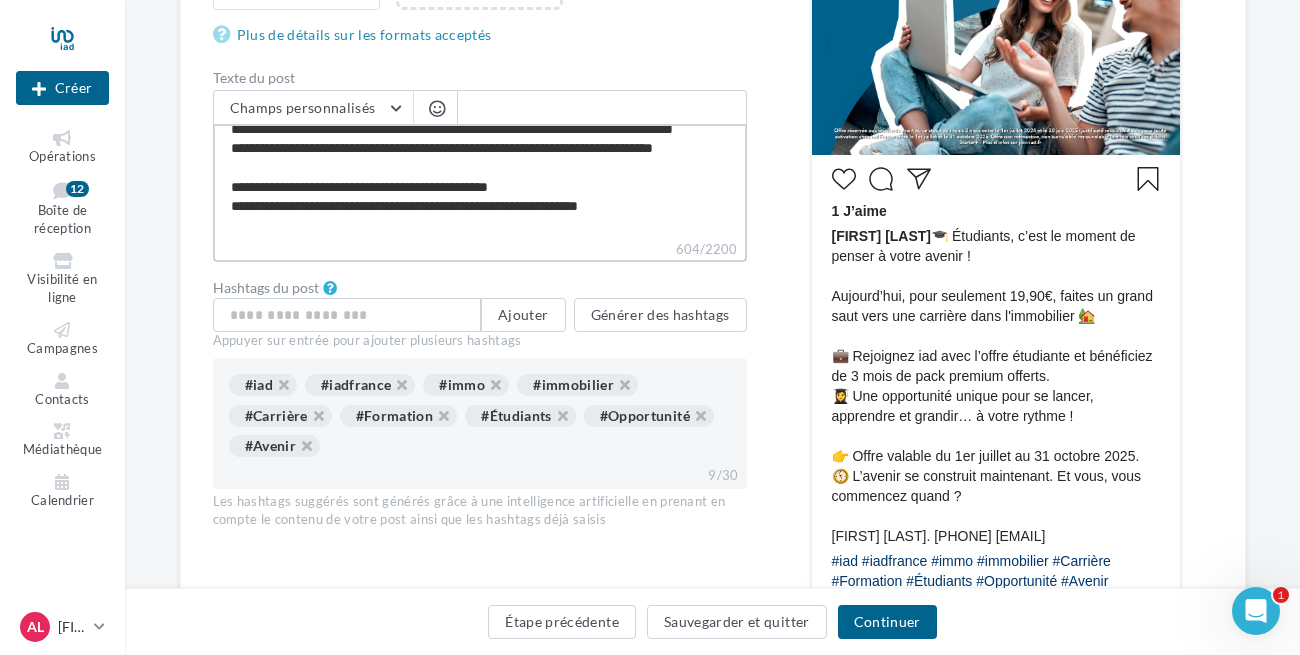 click on "**********" at bounding box center (480, 181) 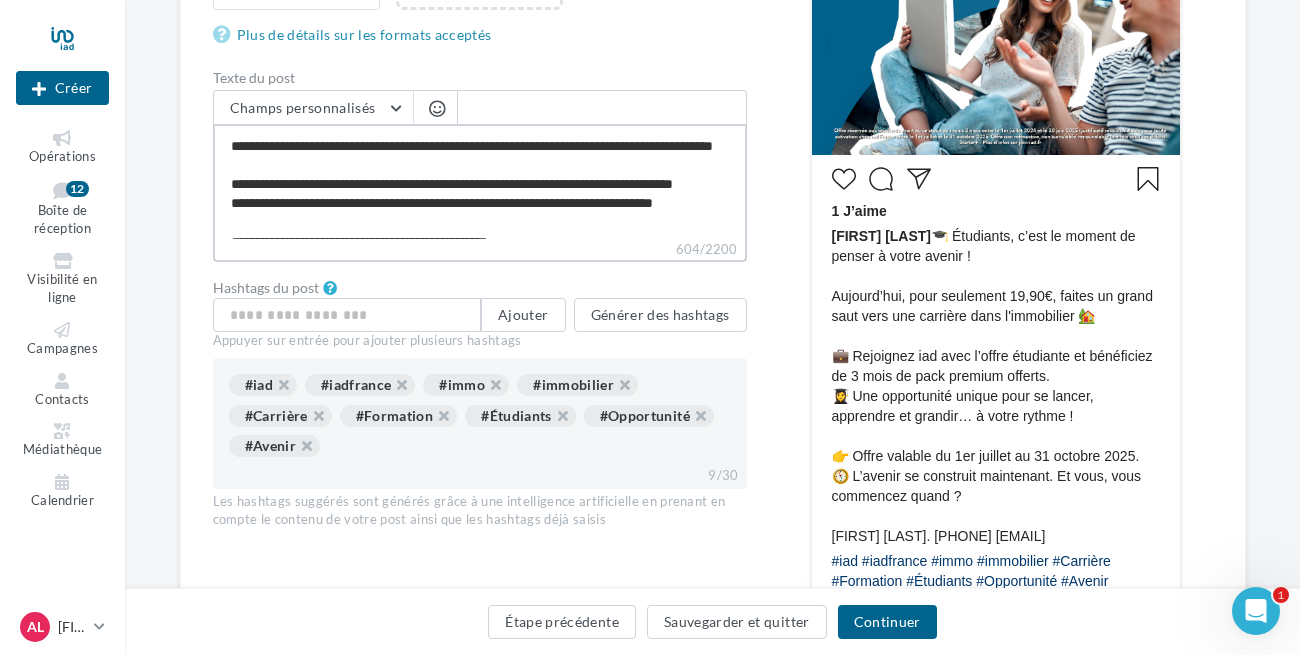 scroll, scrollTop: 0, scrollLeft: 0, axis: both 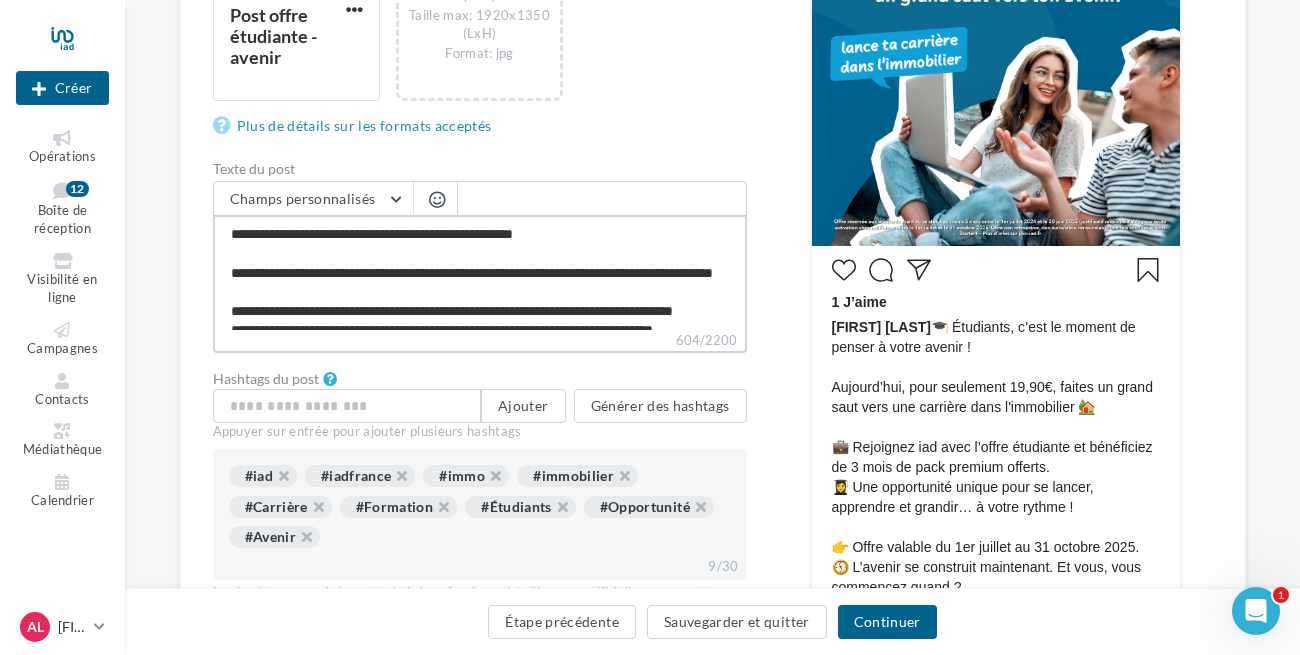 click on "**********" at bounding box center [480, 272] 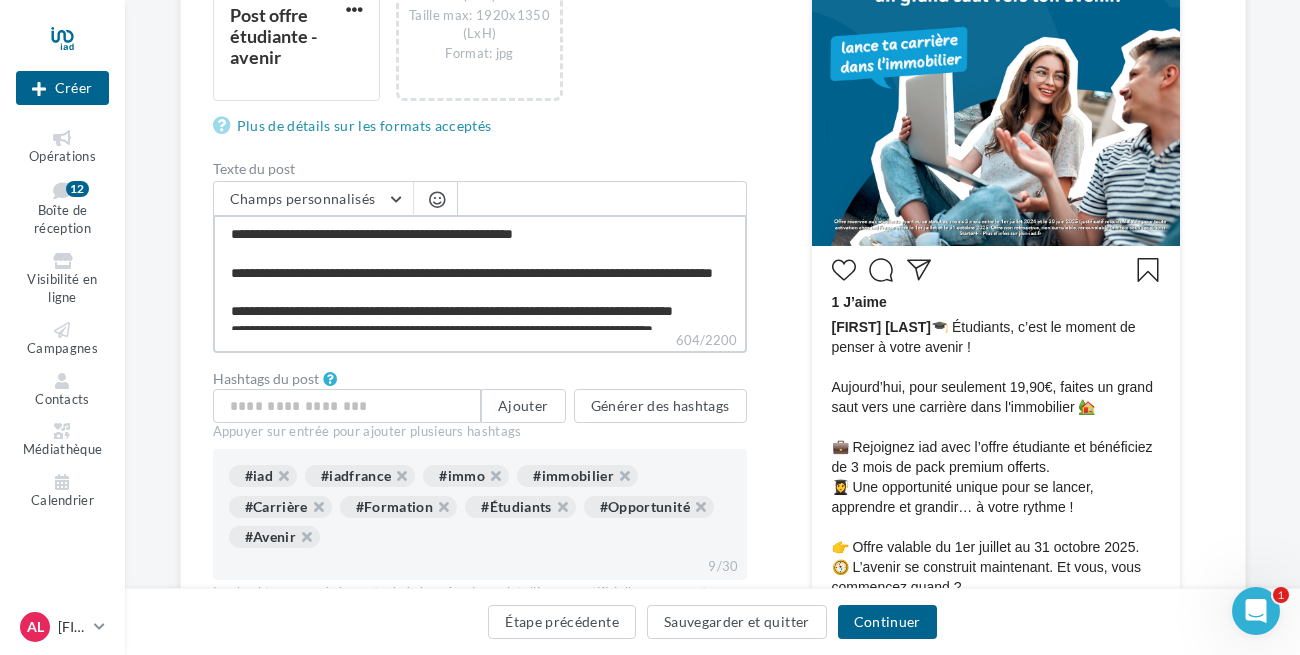 paste on "**********" 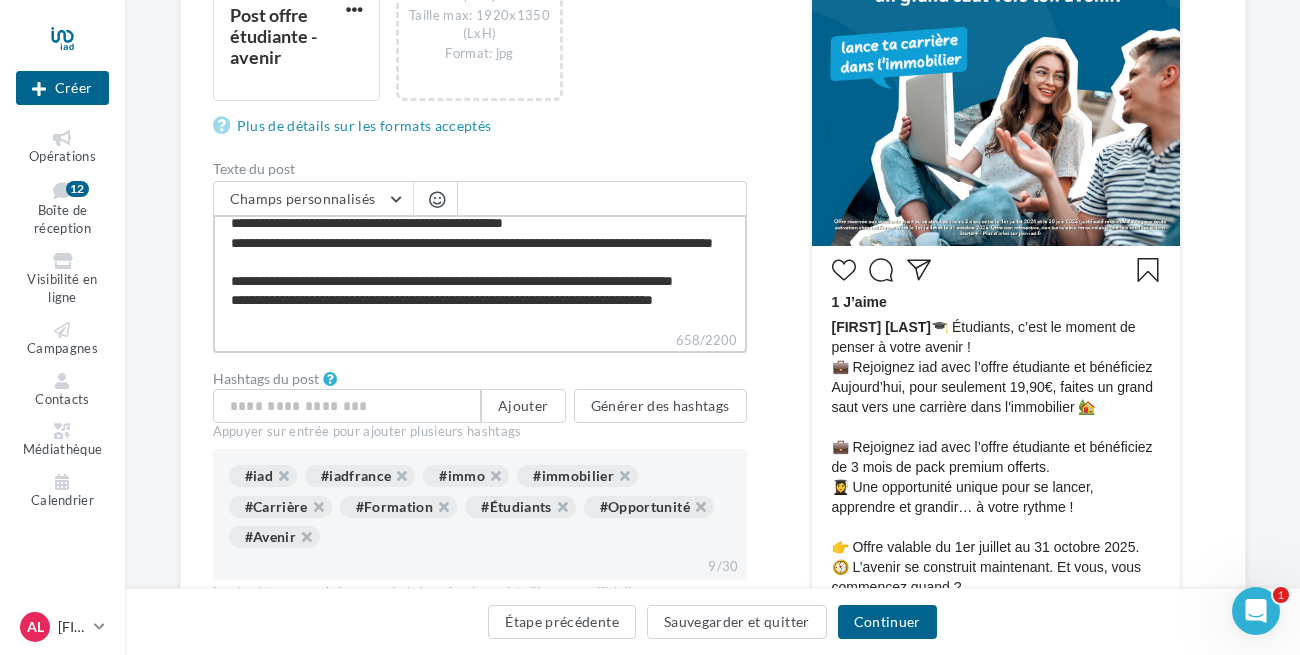 scroll, scrollTop: 0, scrollLeft: 0, axis: both 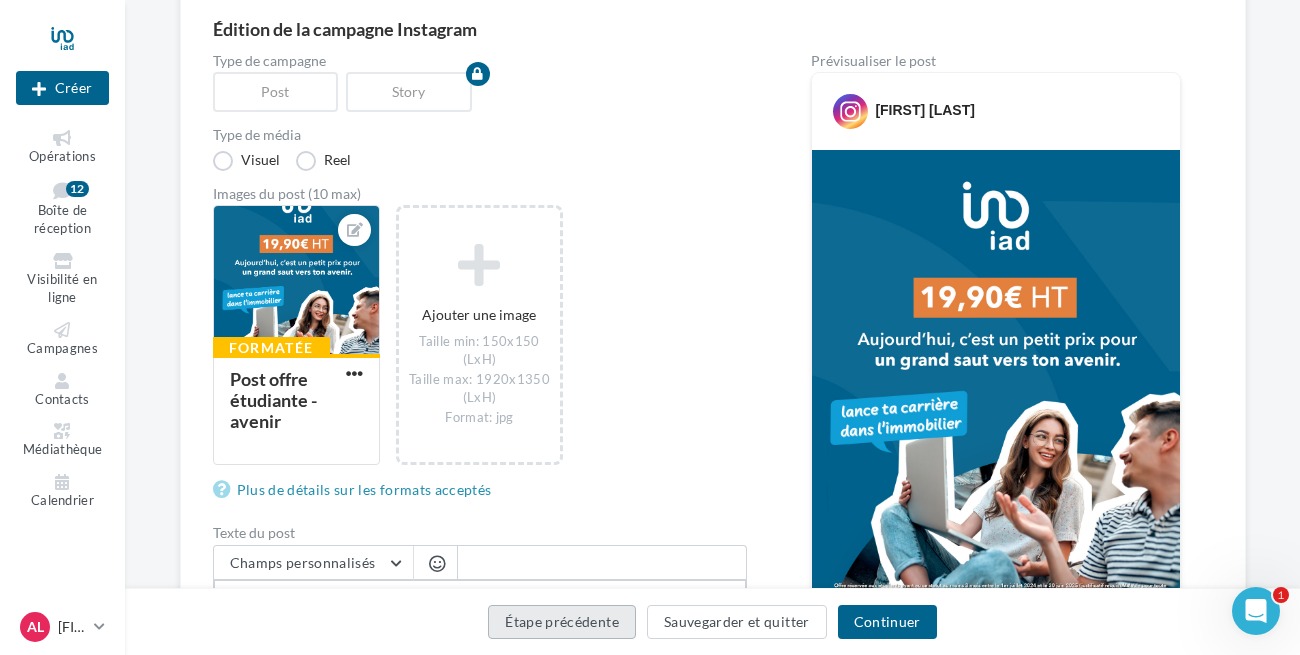 type on "**********" 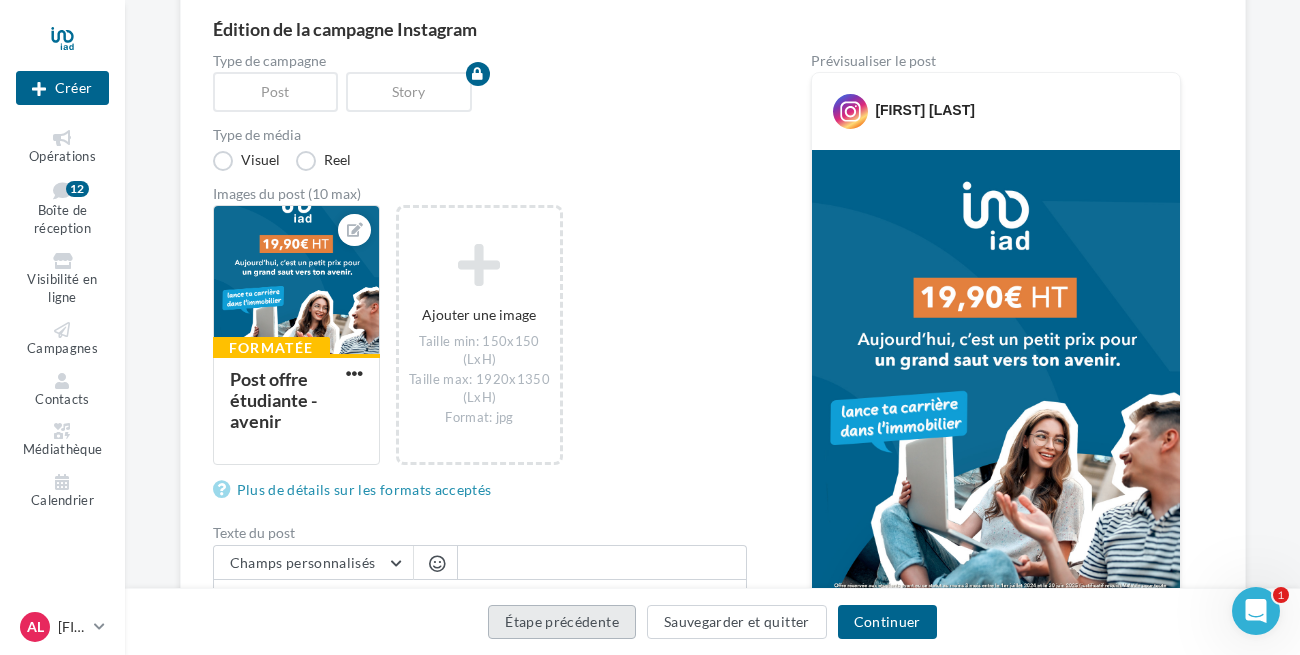 click on "Étape précédente" at bounding box center (562, 622) 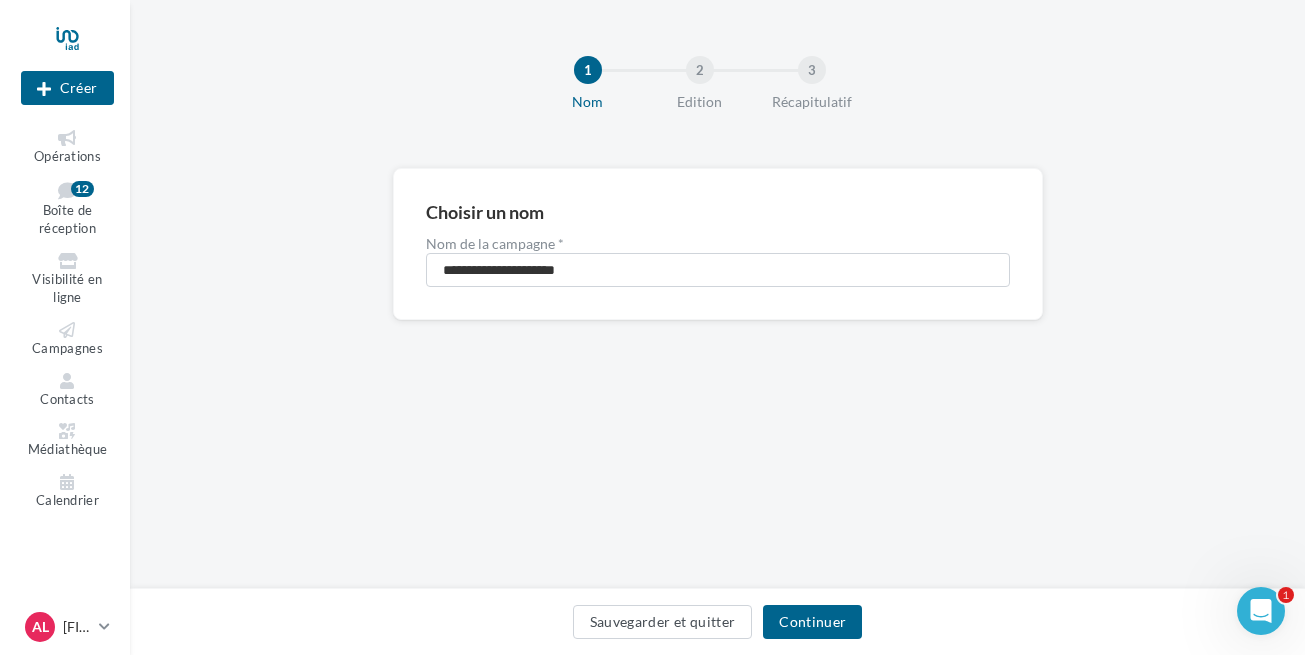 scroll, scrollTop: 0, scrollLeft: 0, axis: both 